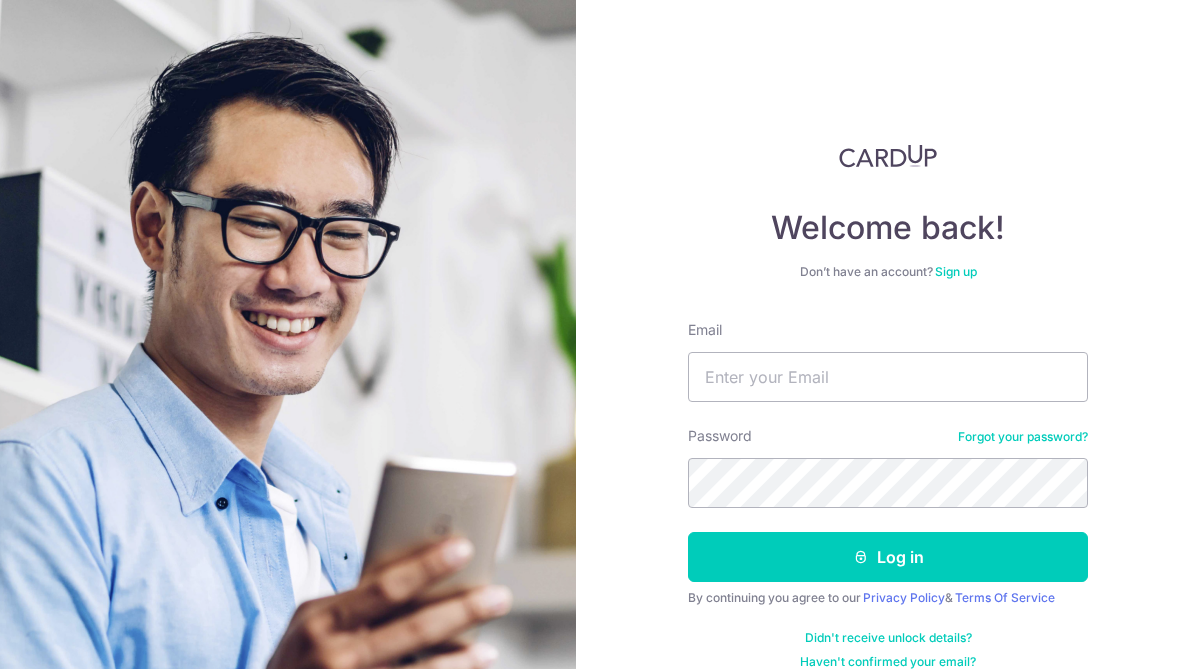 scroll, scrollTop: 0, scrollLeft: 0, axis: both 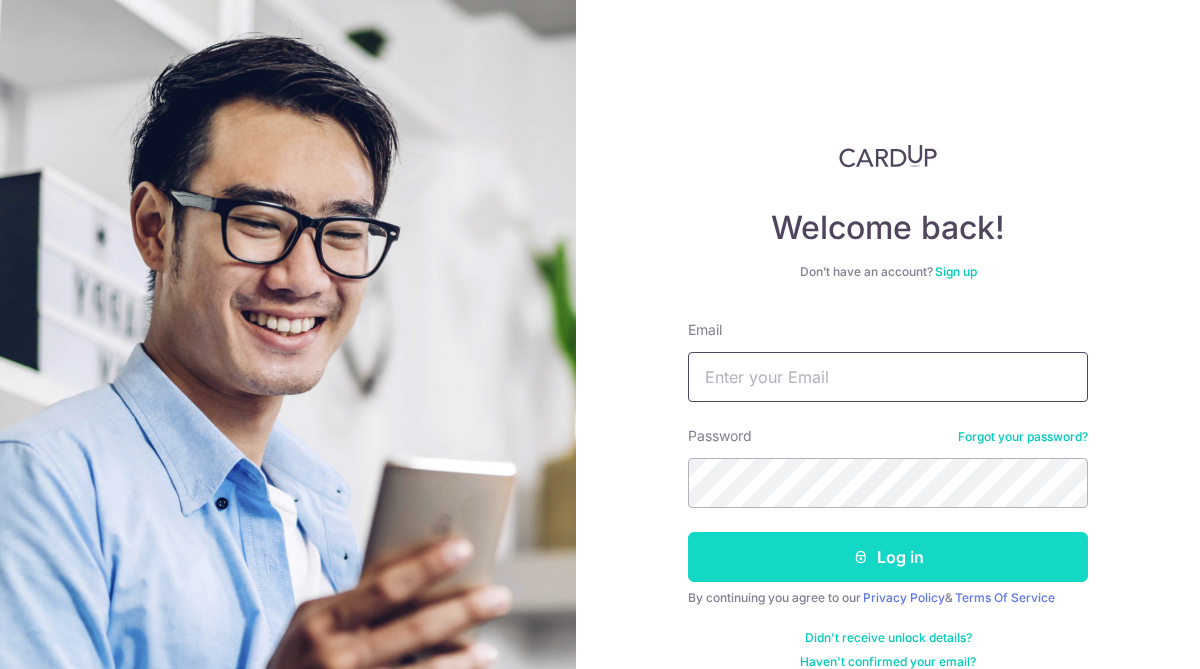 type on "victor.tan.sg@gmail.com" 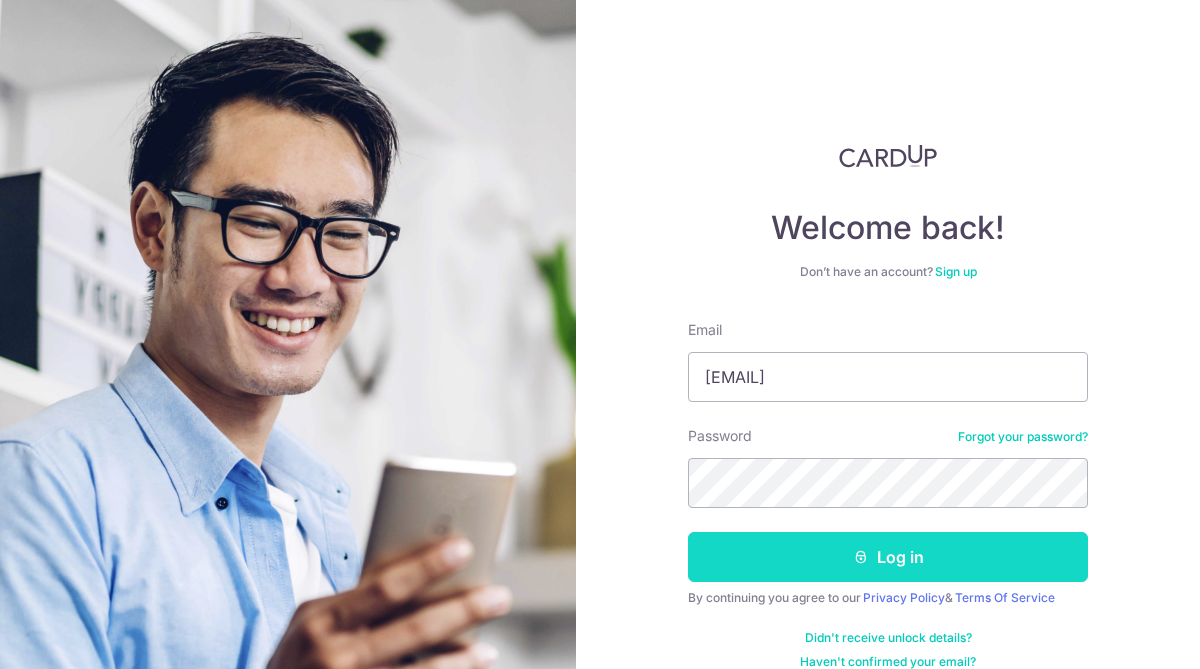 click on "Log in" at bounding box center (888, 557) 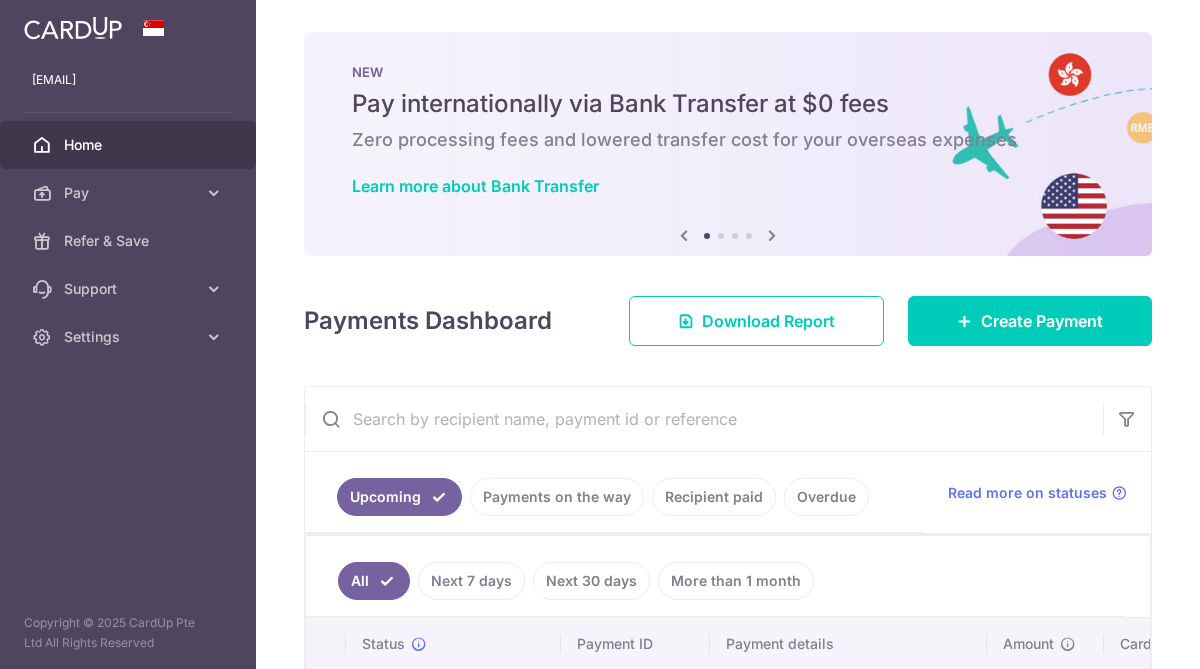 scroll, scrollTop: 0, scrollLeft: 0, axis: both 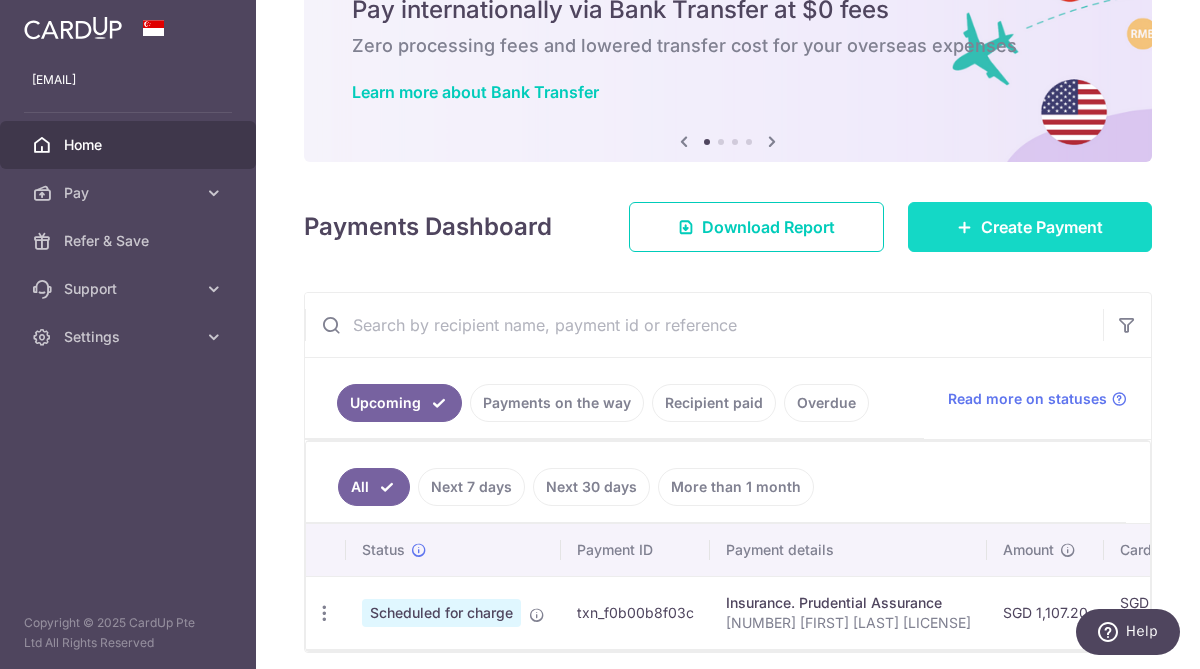 click on "Create Payment" at bounding box center (1042, 227) 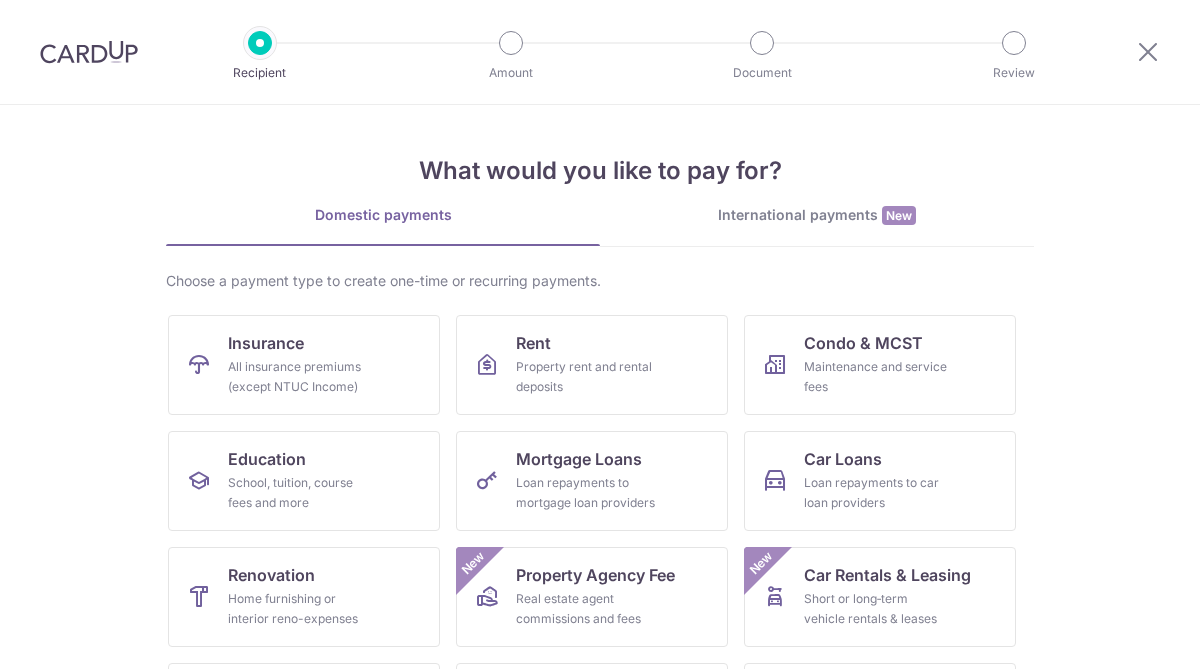 scroll, scrollTop: 0, scrollLeft: 0, axis: both 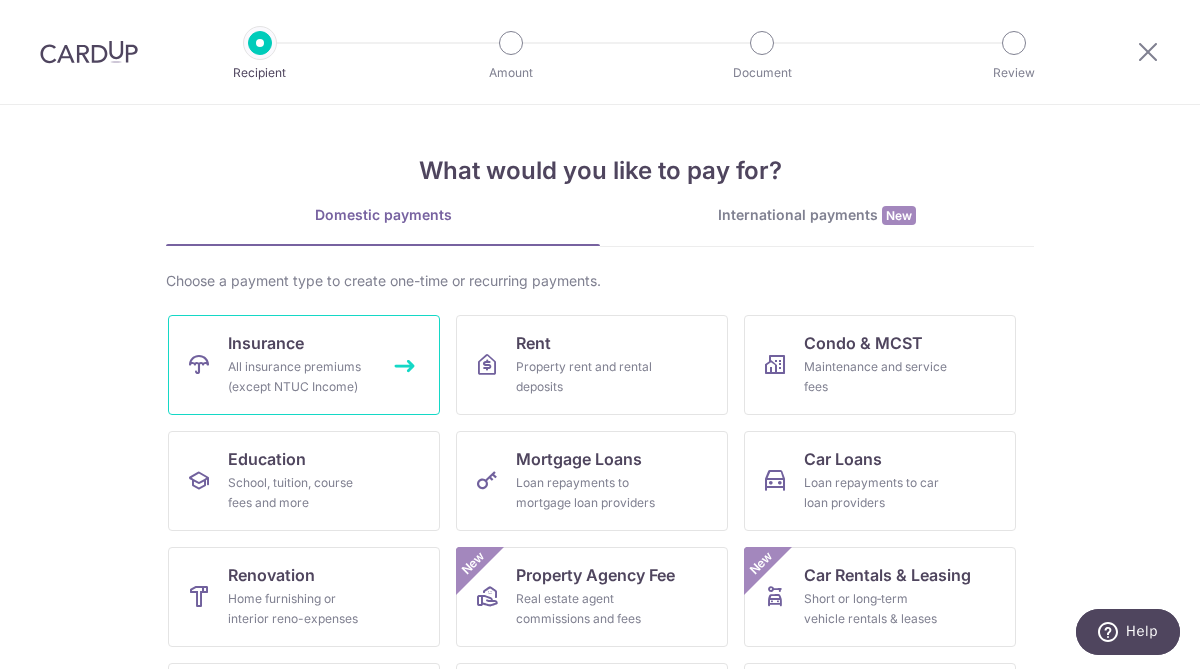 click on "Insurance All insurance premiums (except NTUC Income)" at bounding box center (304, 365) 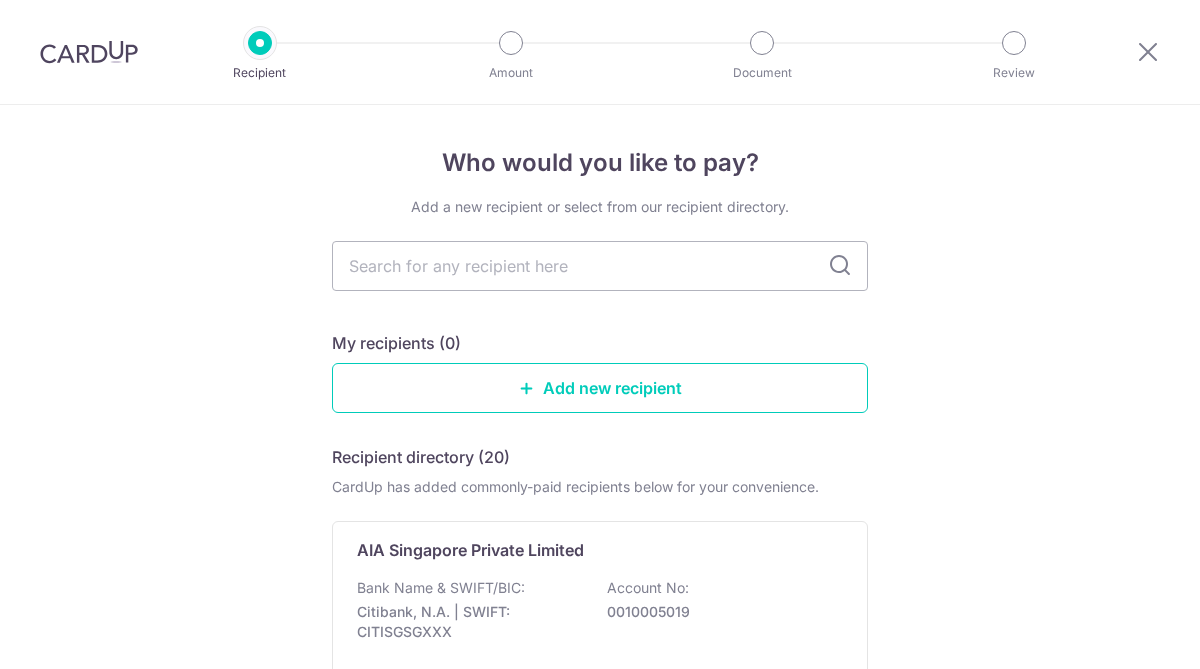scroll, scrollTop: 0, scrollLeft: 0, axis: both 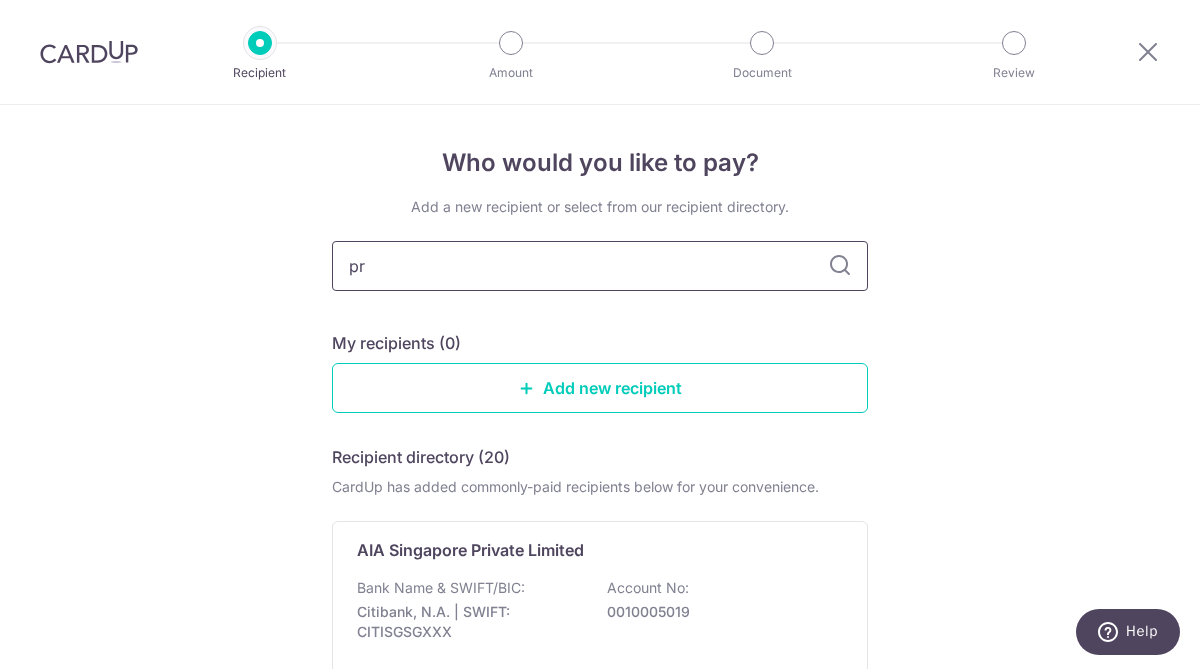 type on "pru" 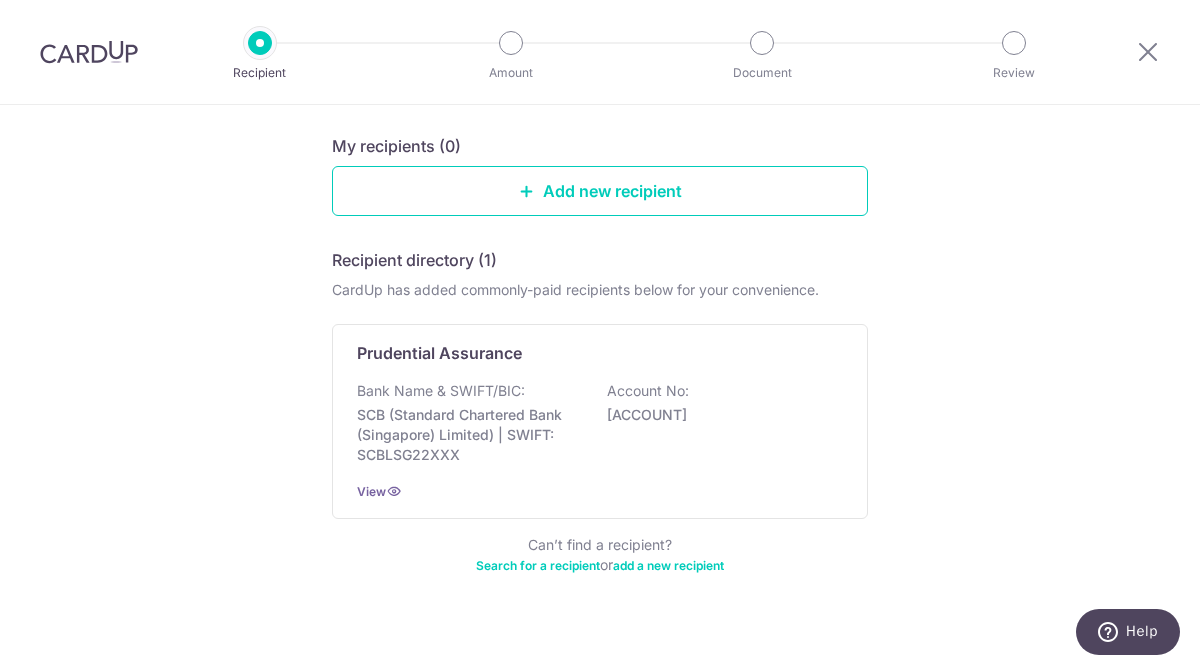 scroll, scrollTop: 201, scrollLeft: 0, axis: vertical 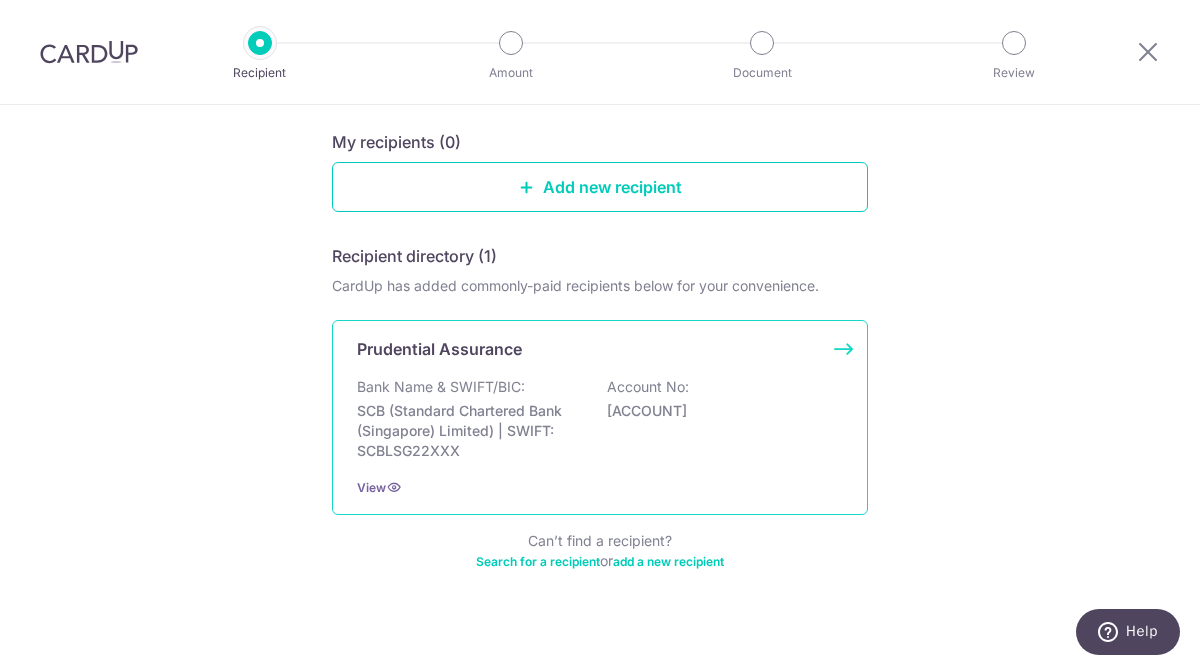 click on "Bank Name & SWIFT/BIC:
SCB (Standard Chartered Bank (Singapore) Limited) | SWIFT: SCBLSG22XXX
Account No:
0105192961" at bounding box center (600, 419) 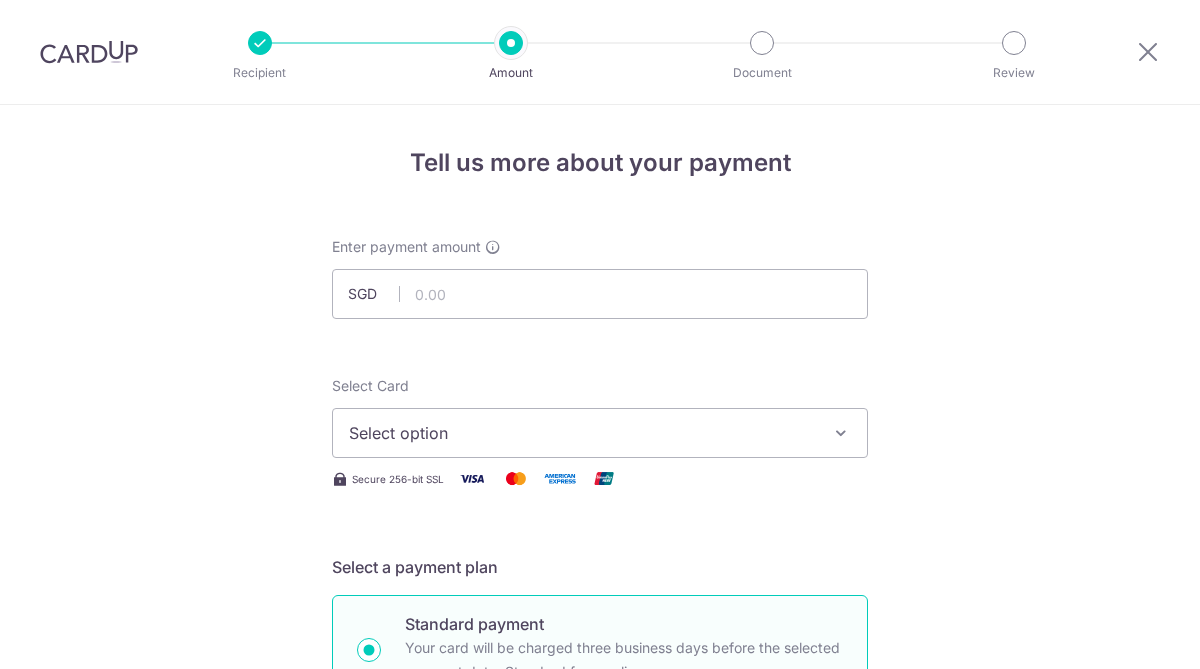scroll, scrollTop: 0, scrollLeft: 0, axis: both 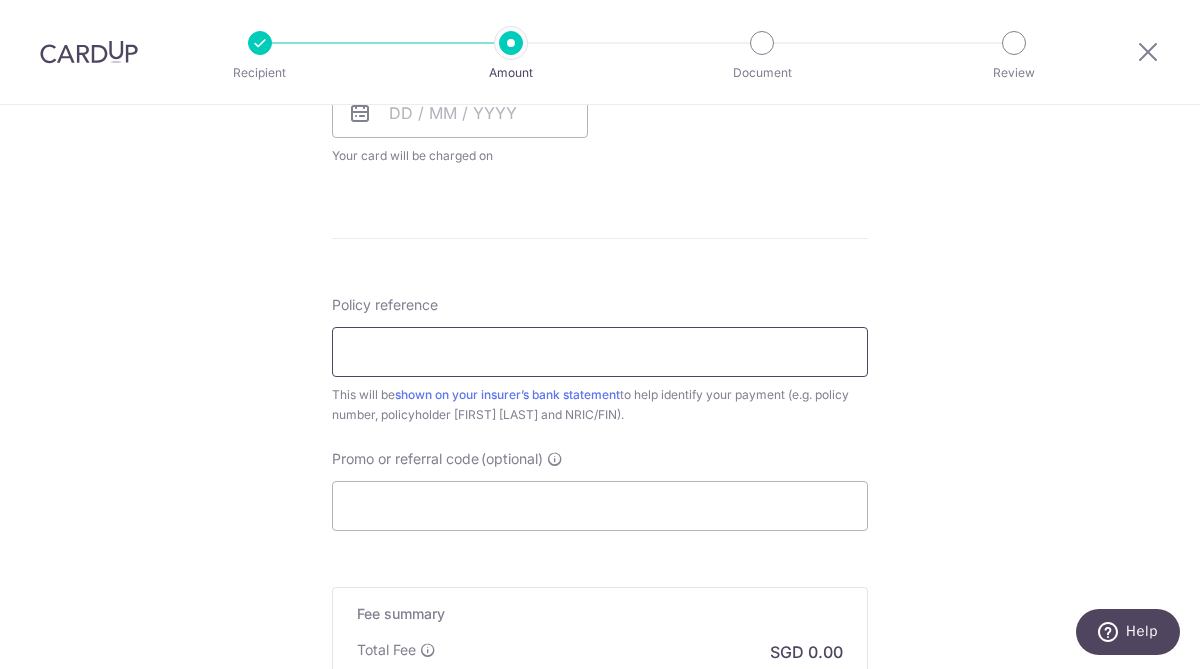 click on "Policy reference" at bounding box center (600, 352) 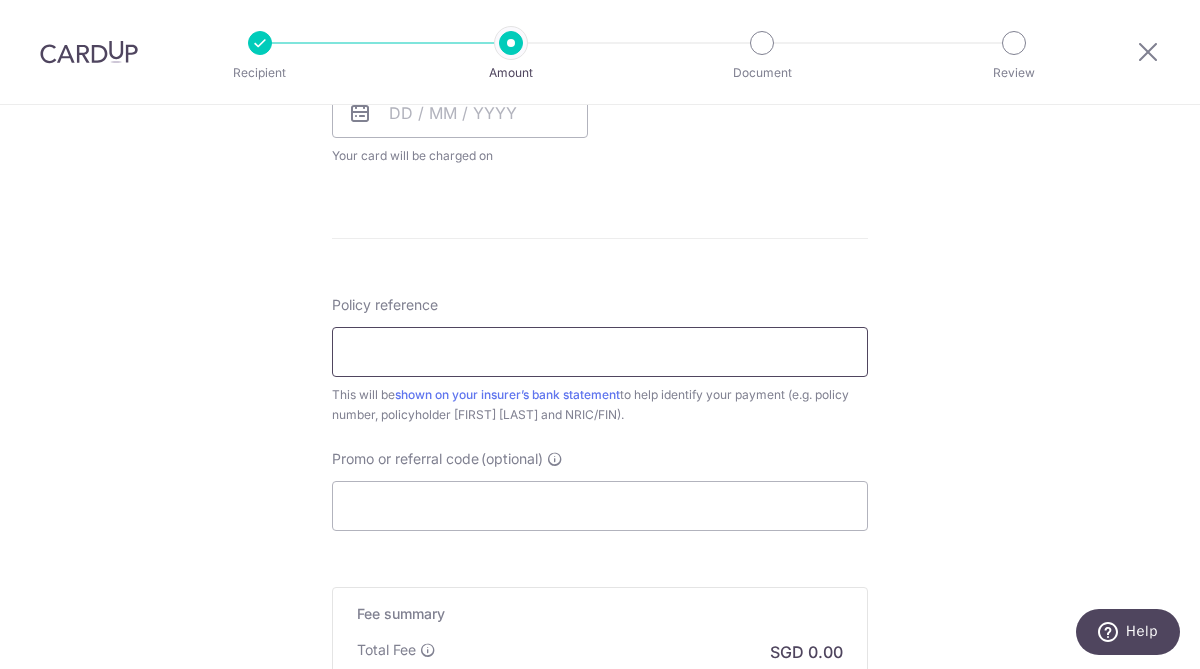 type on "26916583 Victor Tan S7736386F" 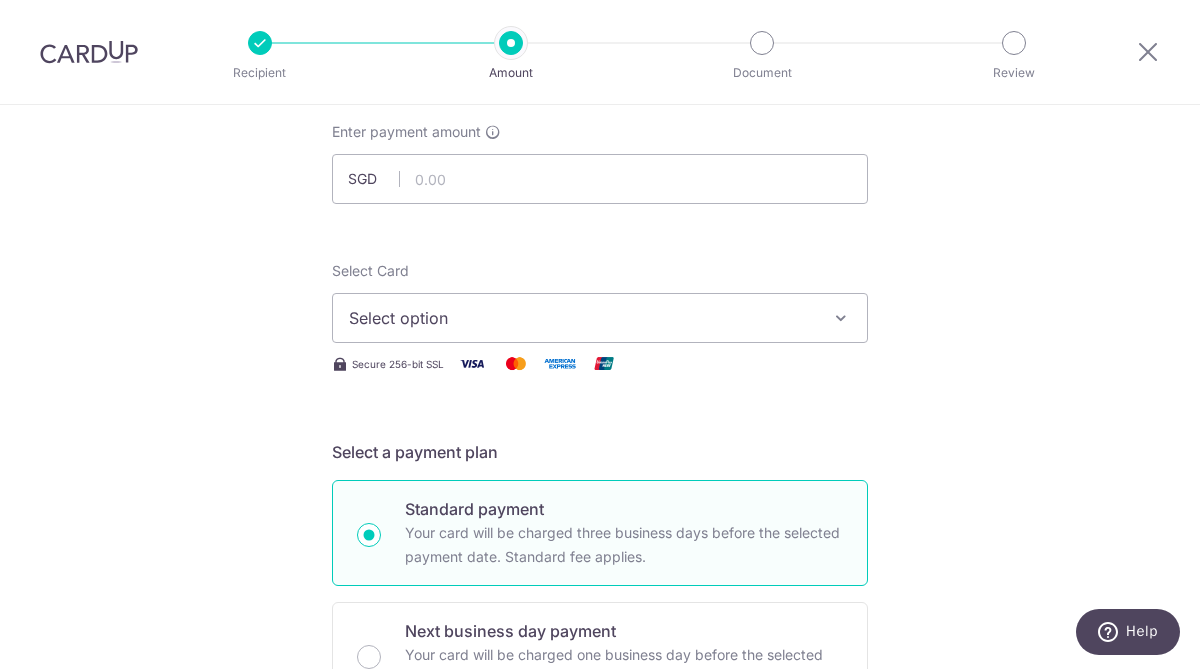 scroll, scrollTop: 0, scrollLeft: 0, axis: both 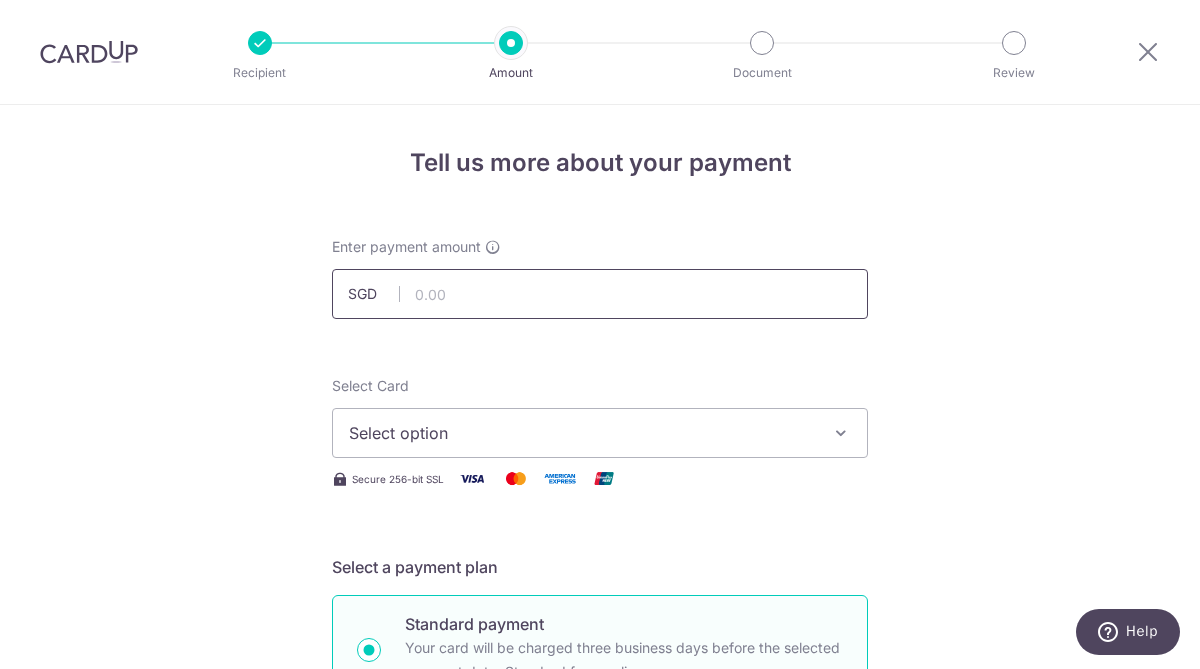 click at bounding box center [600, 294] 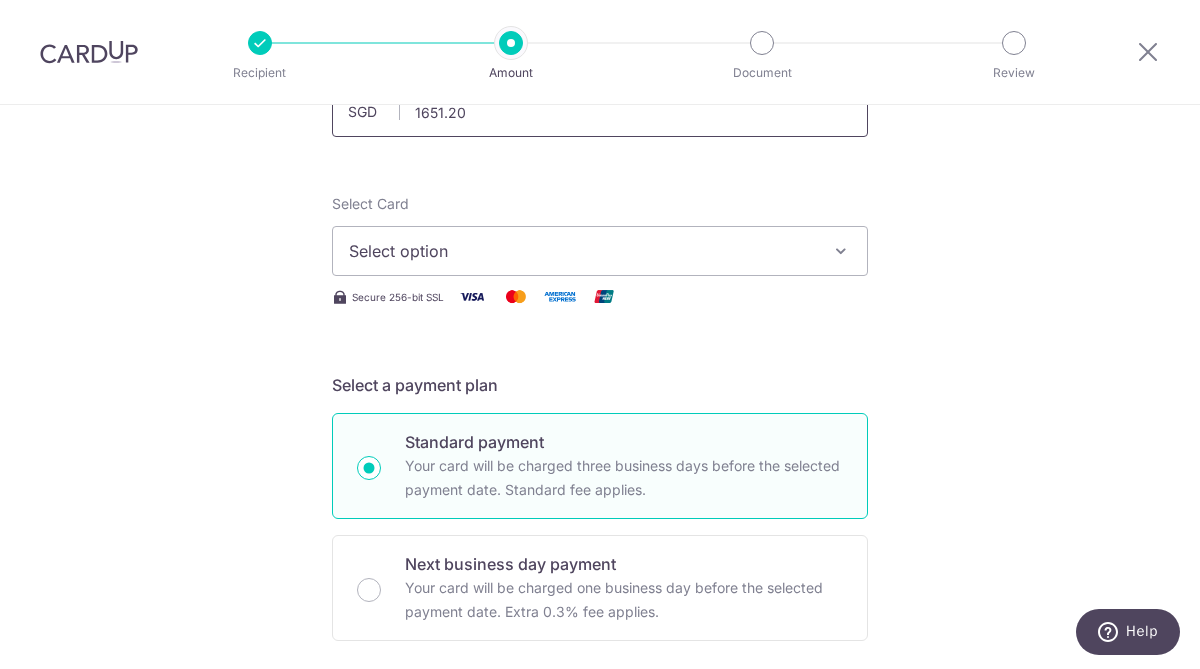 scroll, scrollTop: 189, scrollLeft: 0, axis: vertical 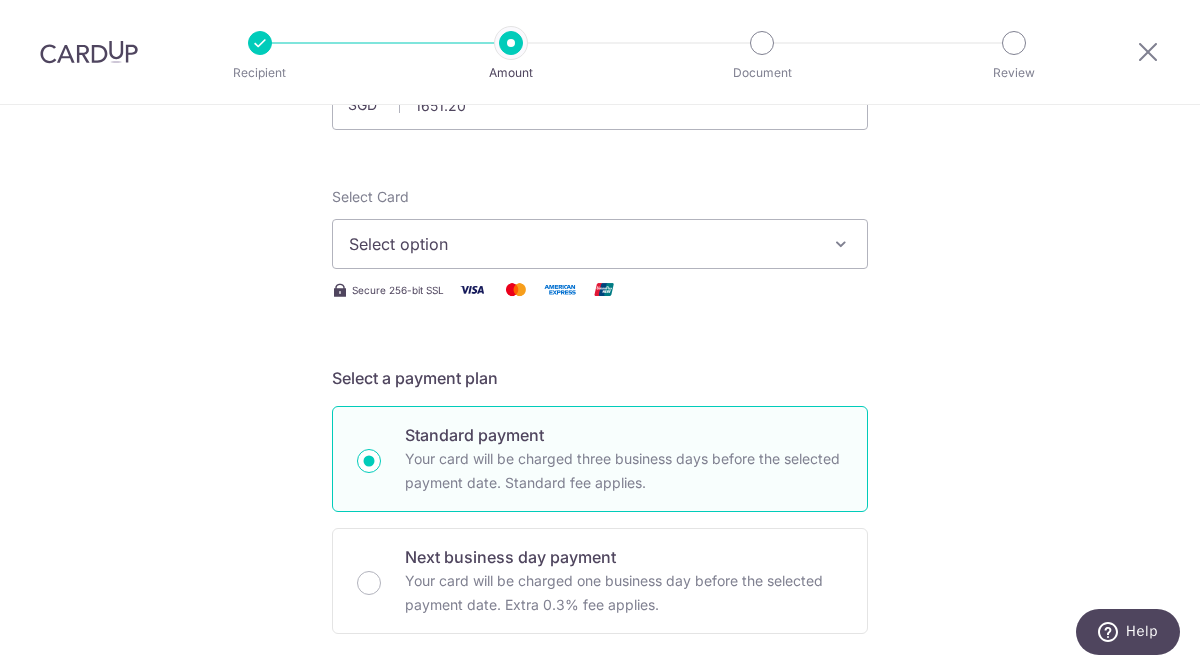 type on "1,651.20" 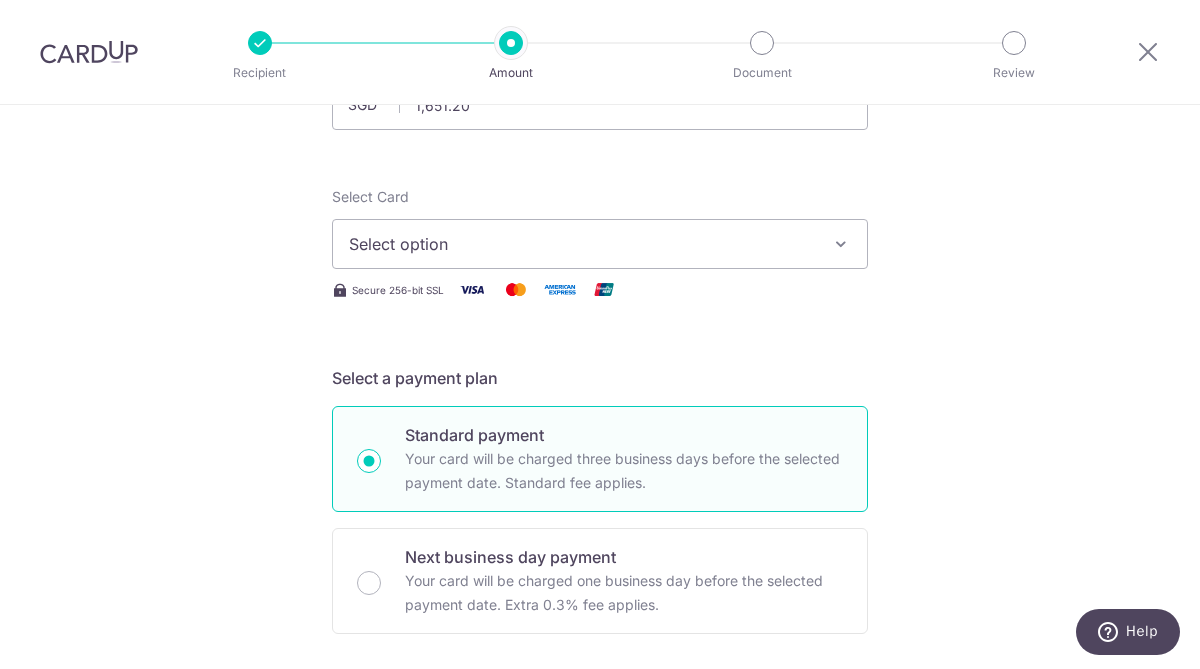 click at bounding box center [841, 244] 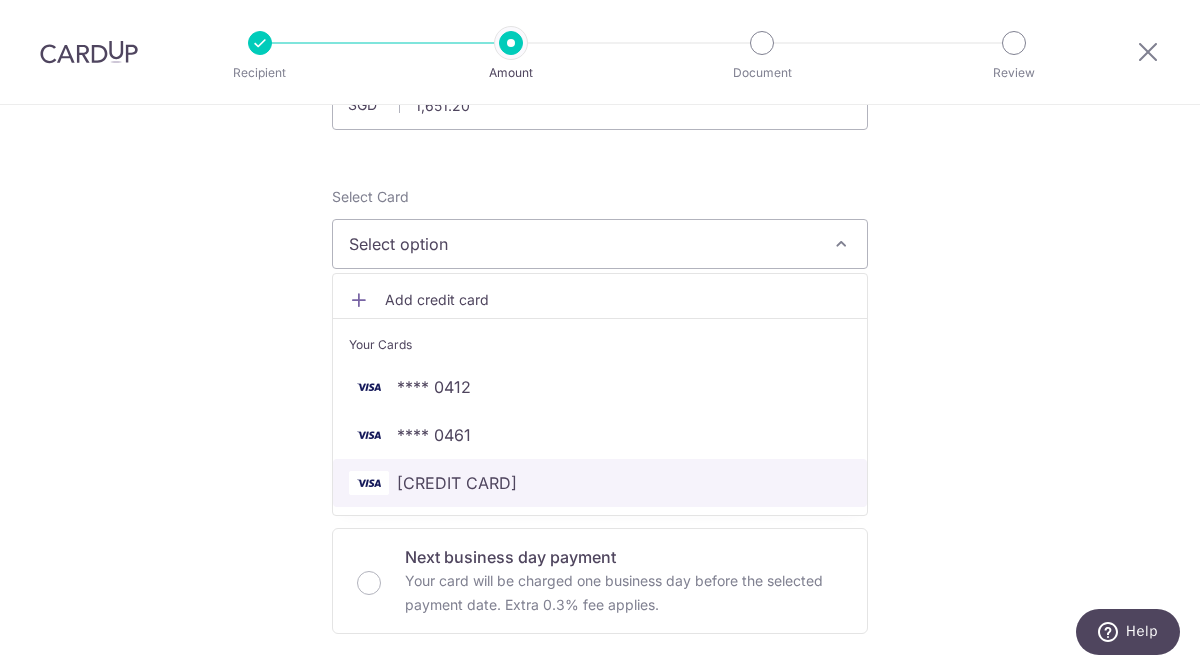 click on "**** 2259" at bounding box center (600, 483) 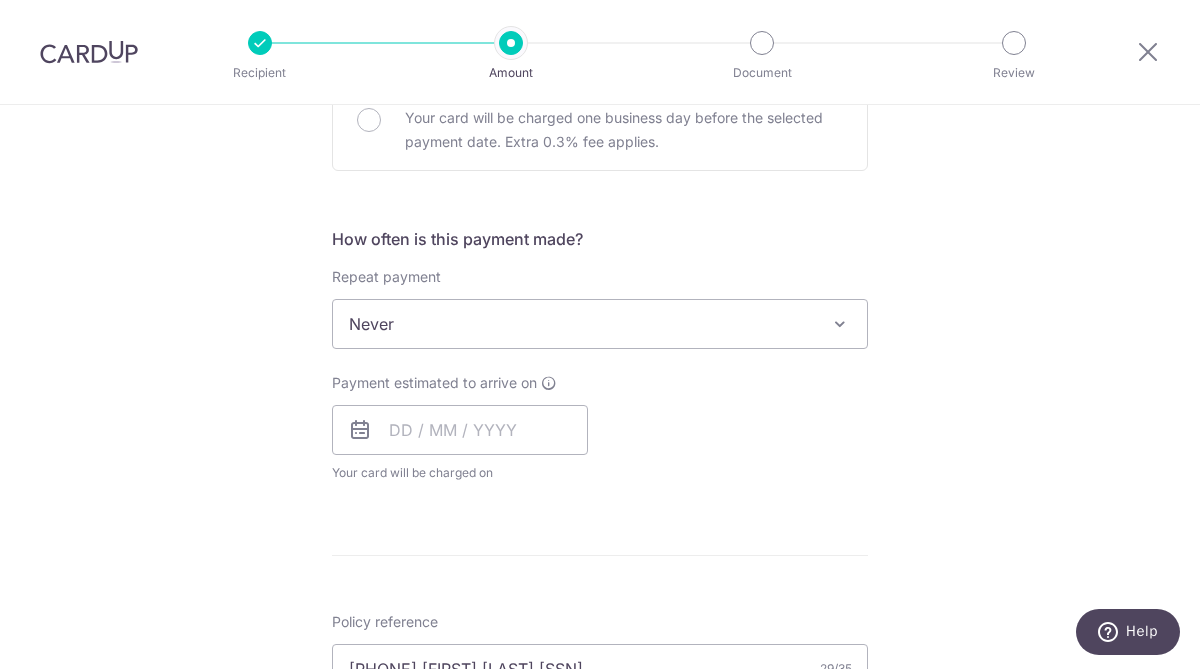 scroll, scrollTop: 666, scrollLeft: 0, axis: vertical 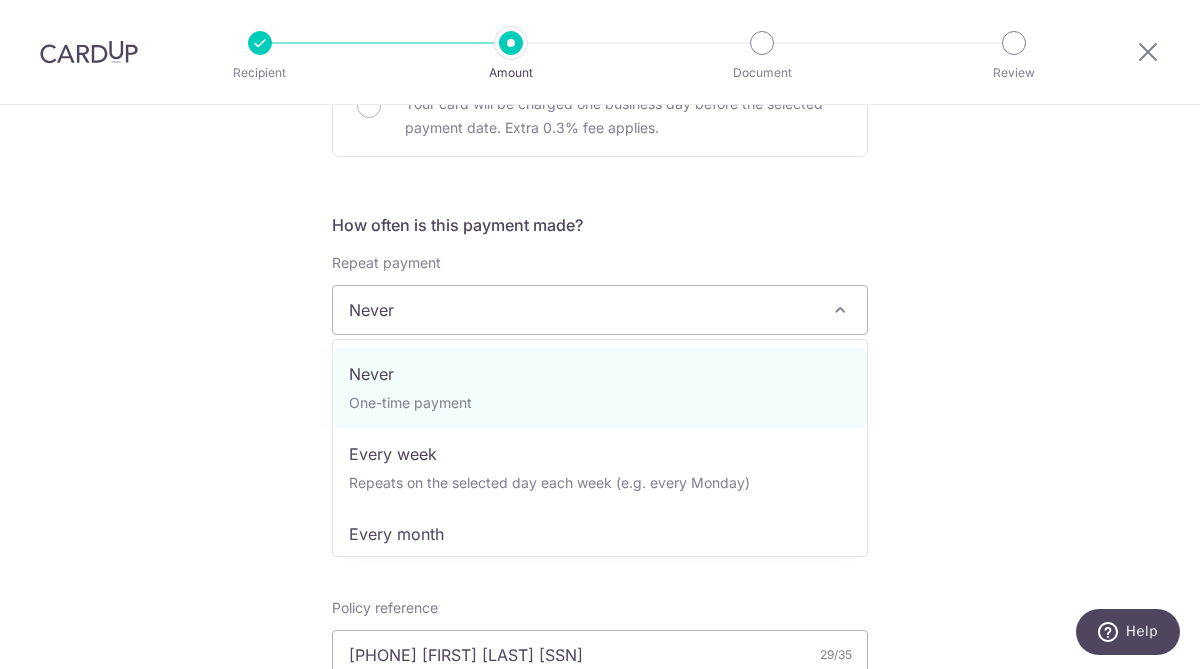click on "Never" at bounding box center (600, 310) 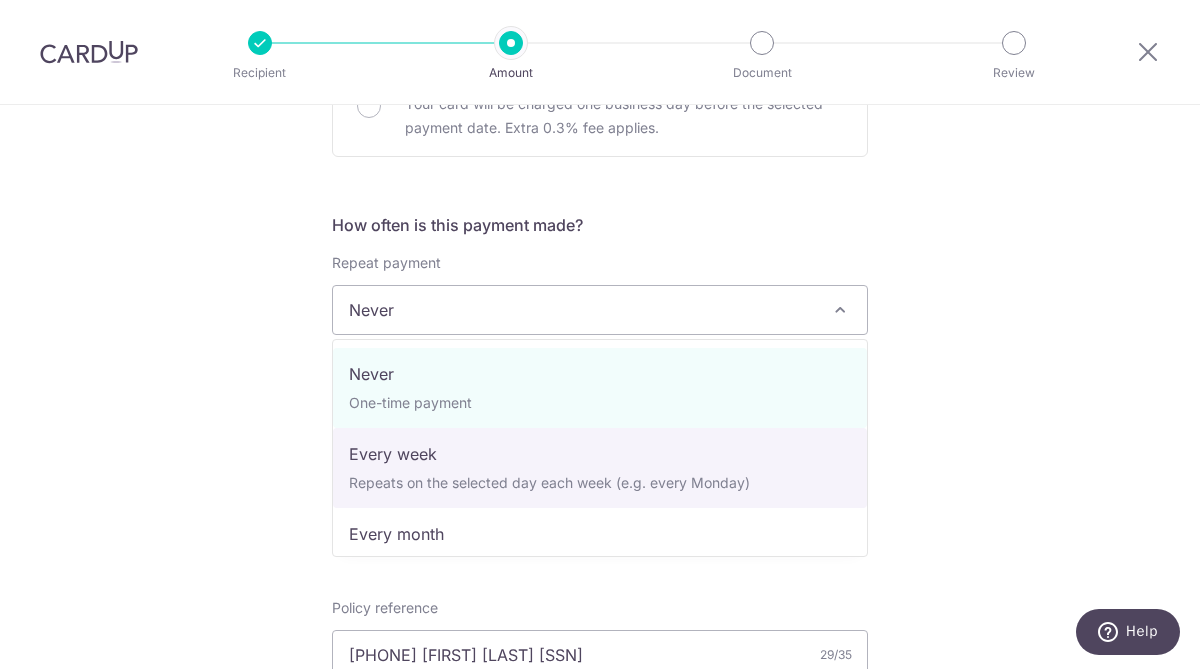 select on "2" 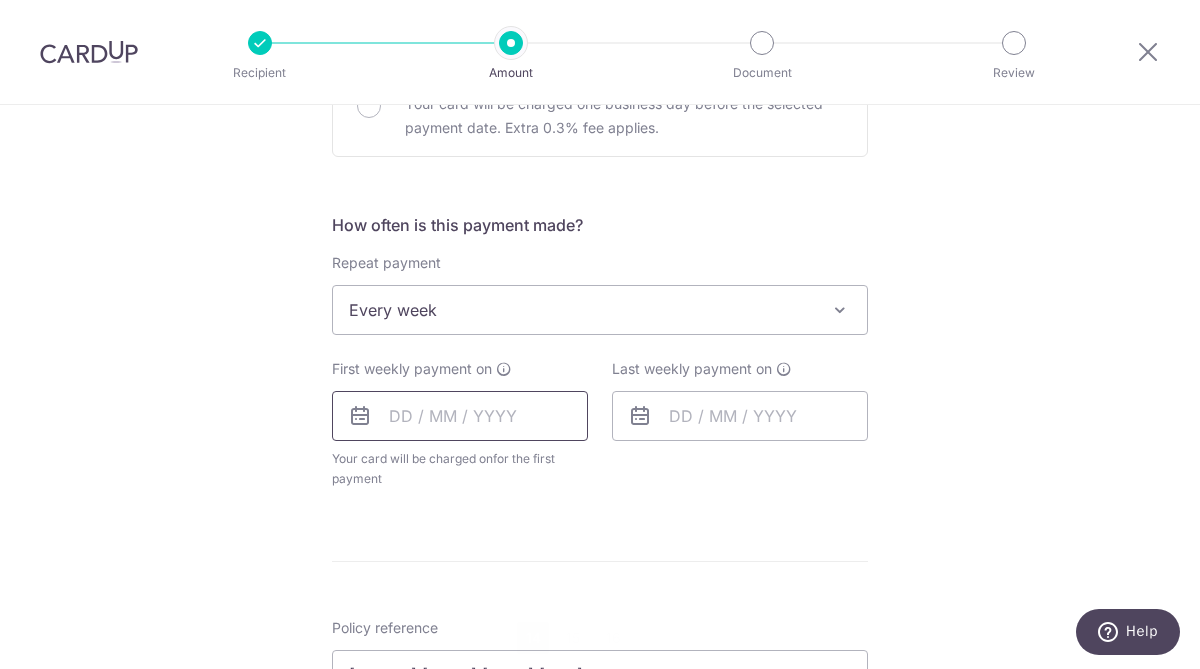 click at bounding box center [460, 416] 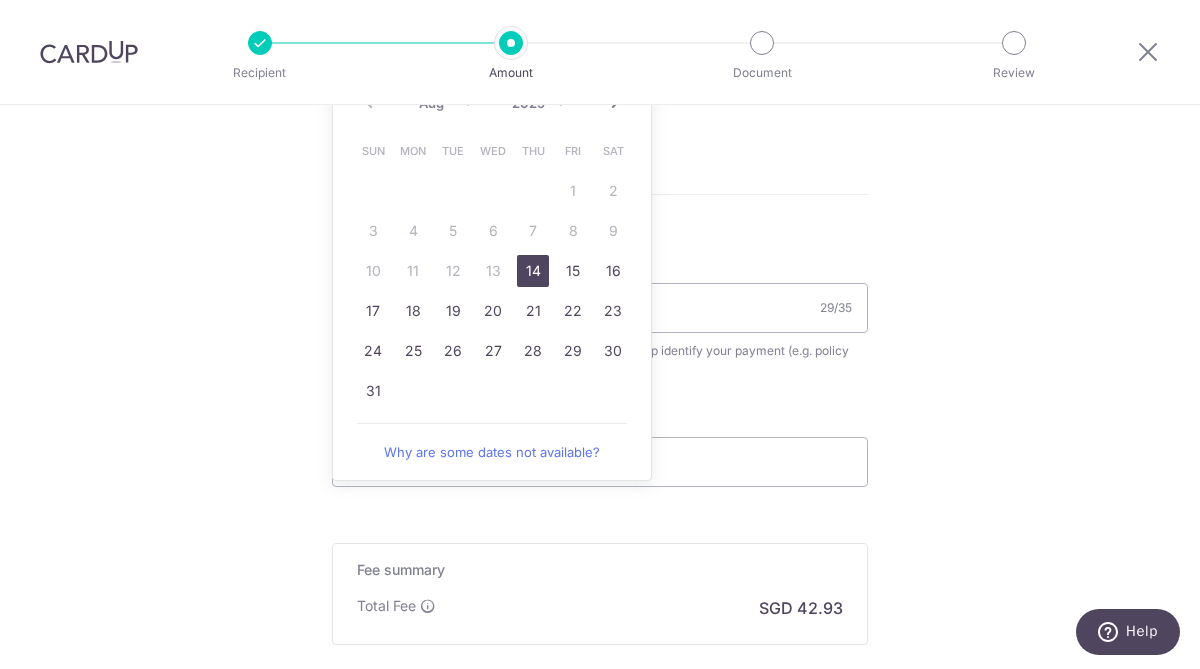 scroll, scrollTop: 1034, scrollLeft: 0, axis: vertical 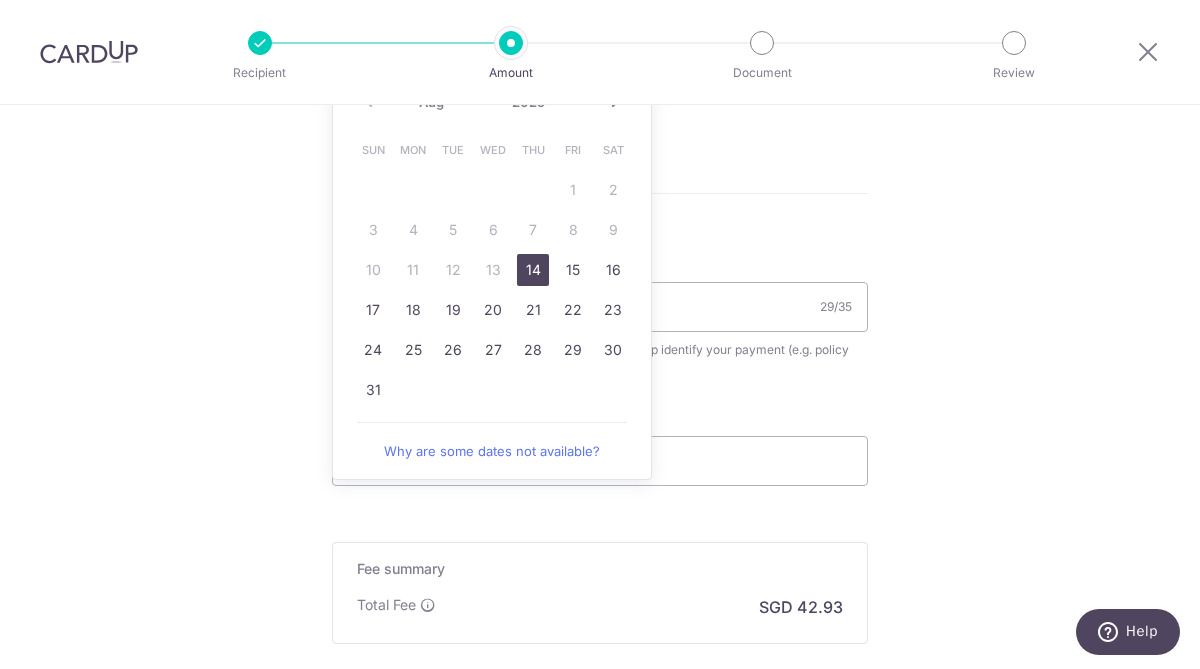 click on "14" at bounding box center (533, 270) 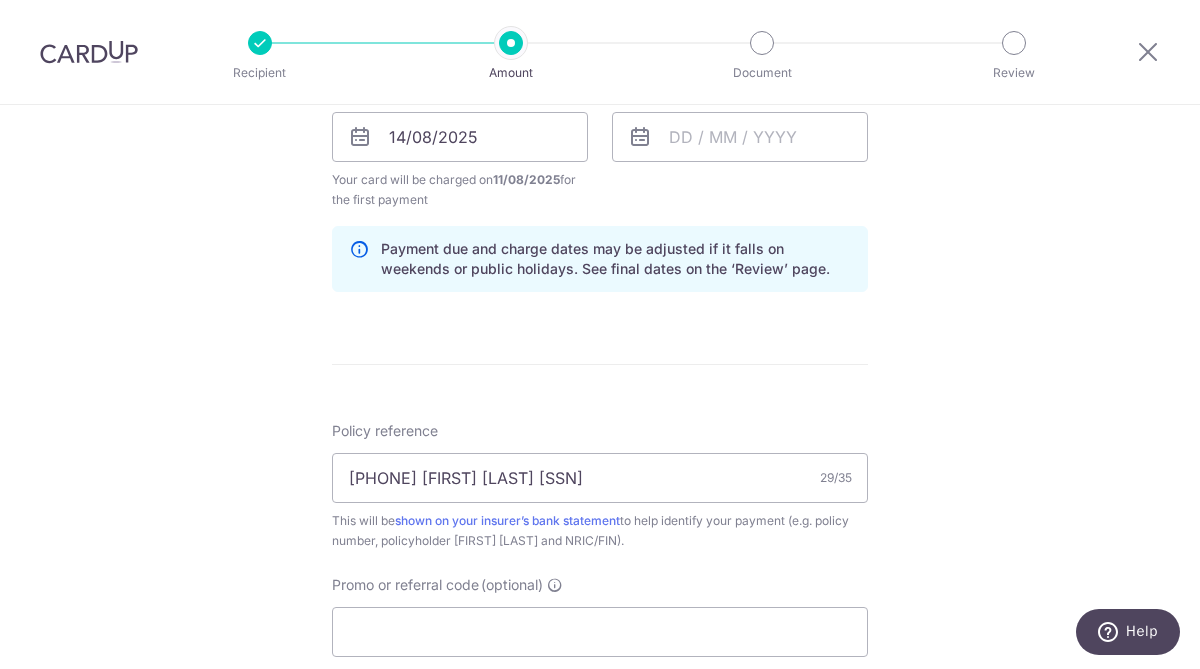 scroll, scrollTop: 942, scrollLeft: 0, axis: vertical 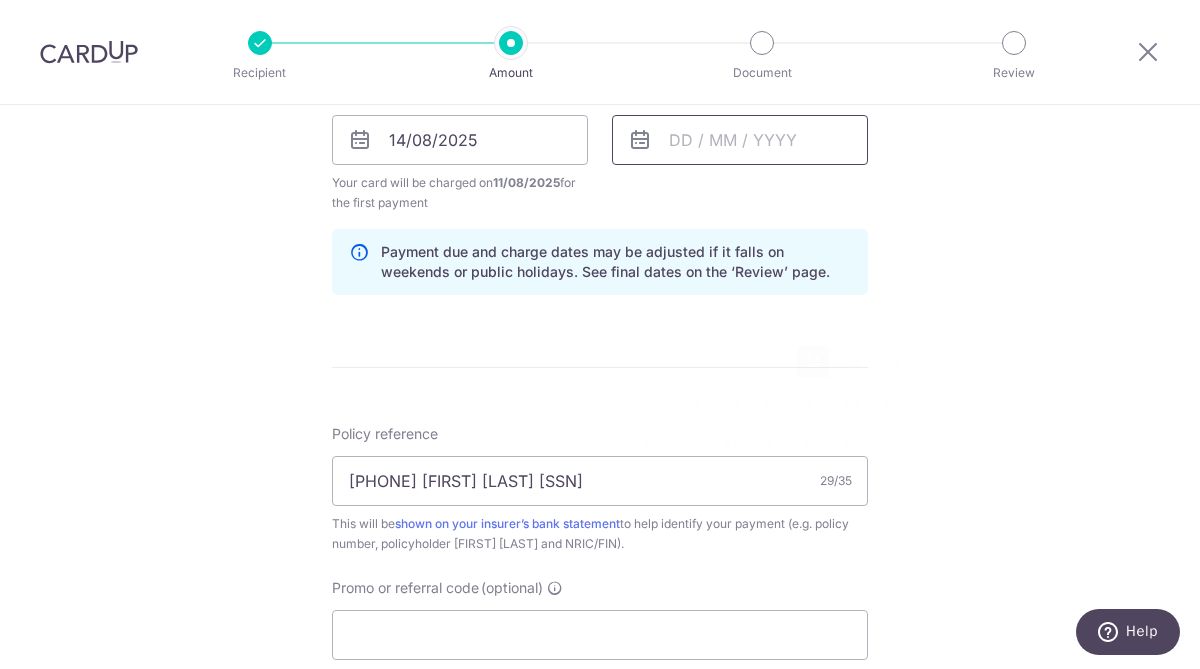click at bounding box center (740, 140) 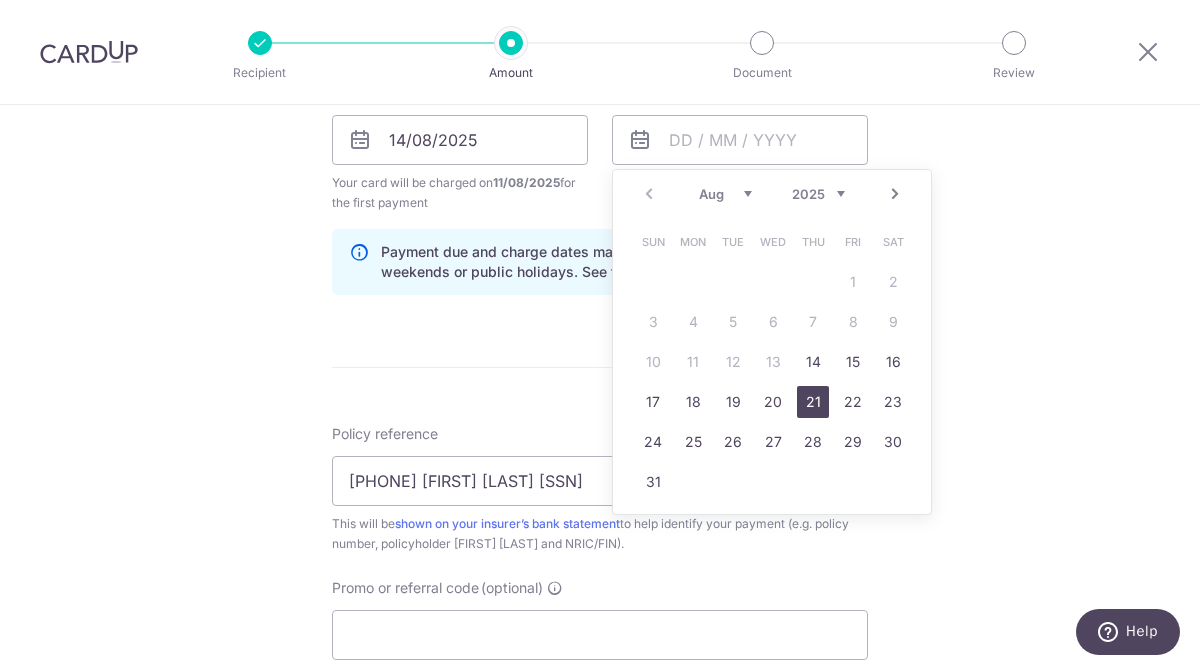 click on "21" at bounding box center [813, 402] 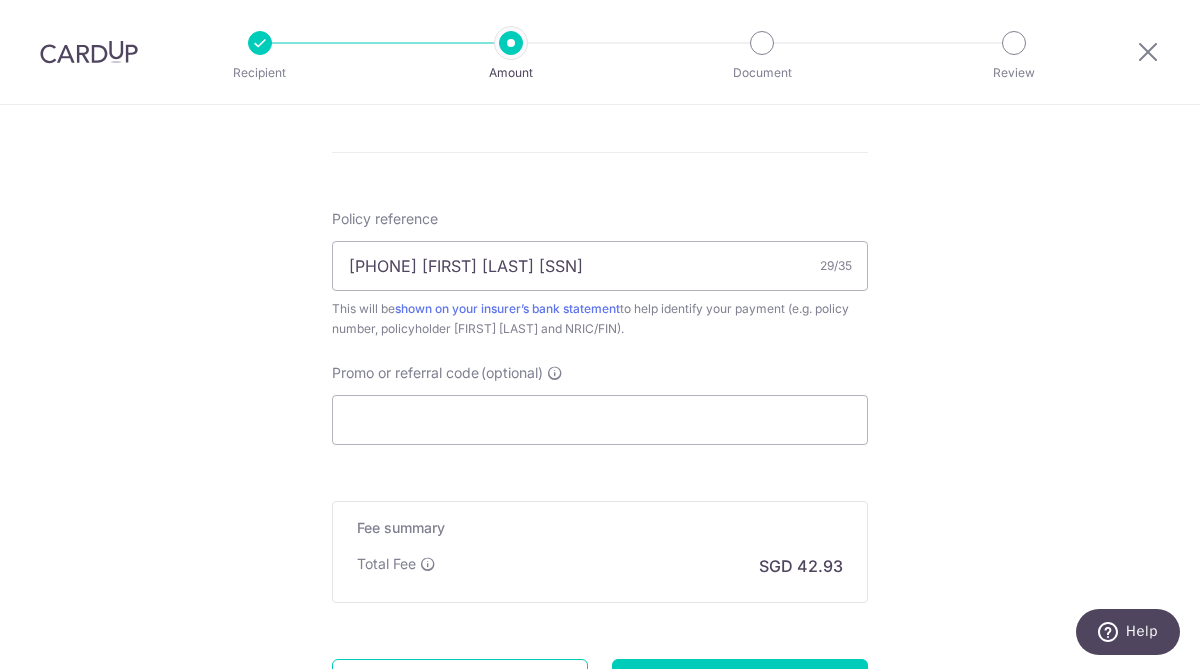 scroll, scrollTop: 1251, scrollLeft: 0, axis: vertical 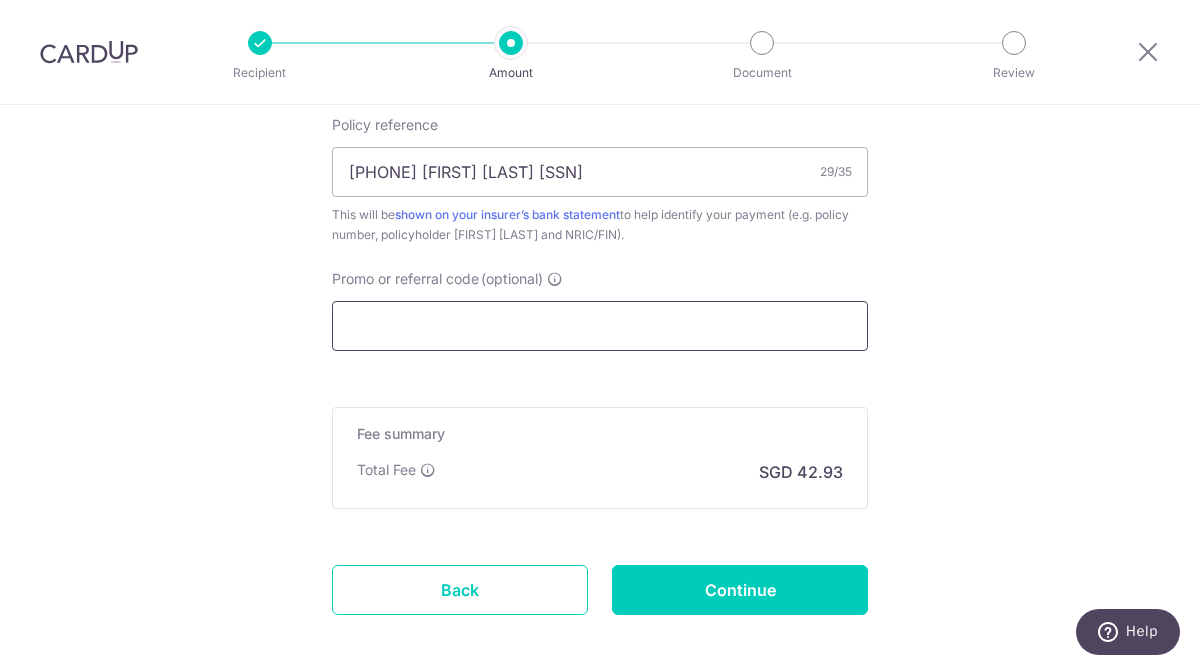 click on "Promo or referral code
(optional)" at bounding box center (600, 326) 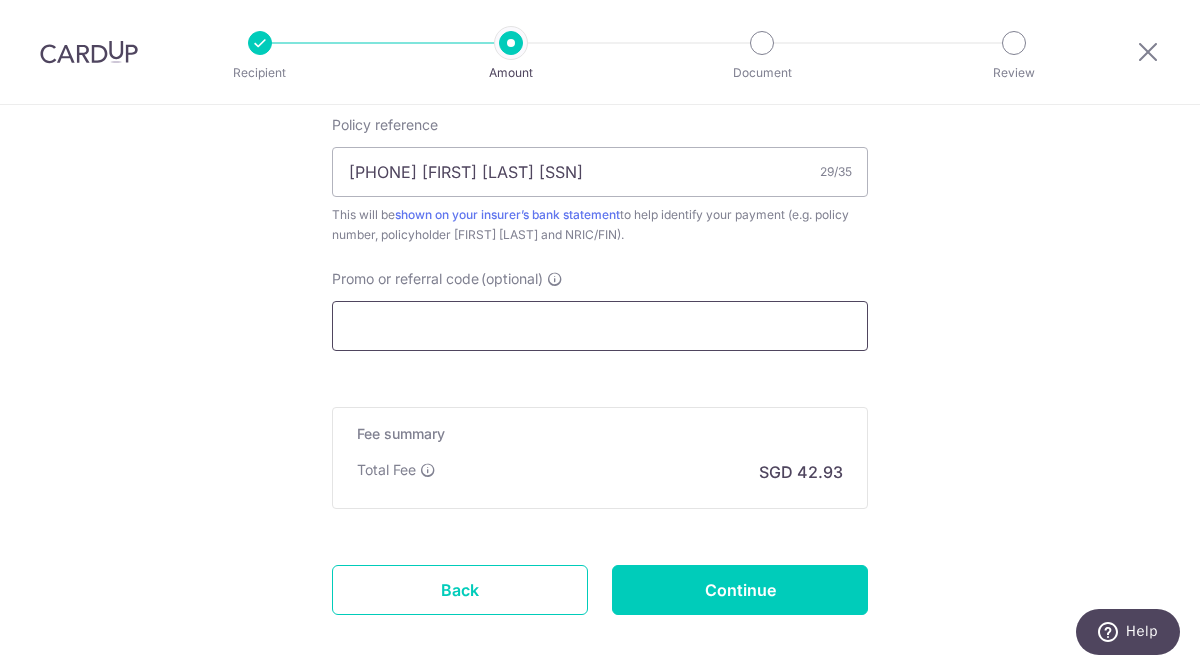 click on "Promo or referral code
(optional)" at bounding box center (600, 326) 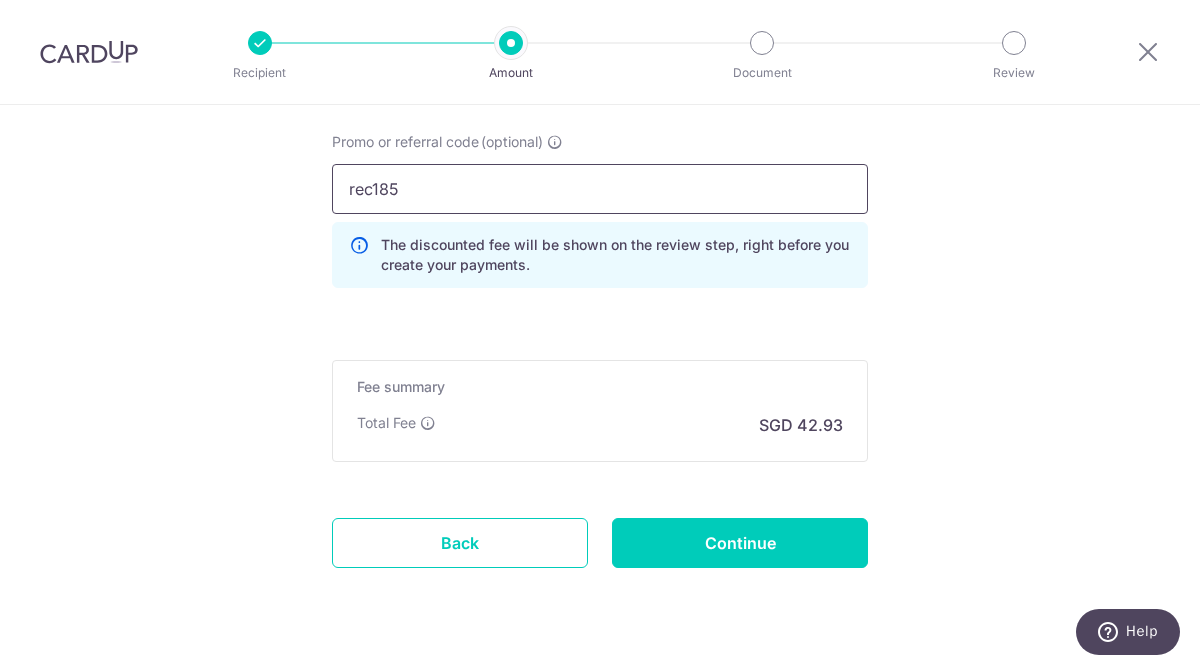 scroll, scrollTop: 1403, scrollLeft: 0, axis: vertical 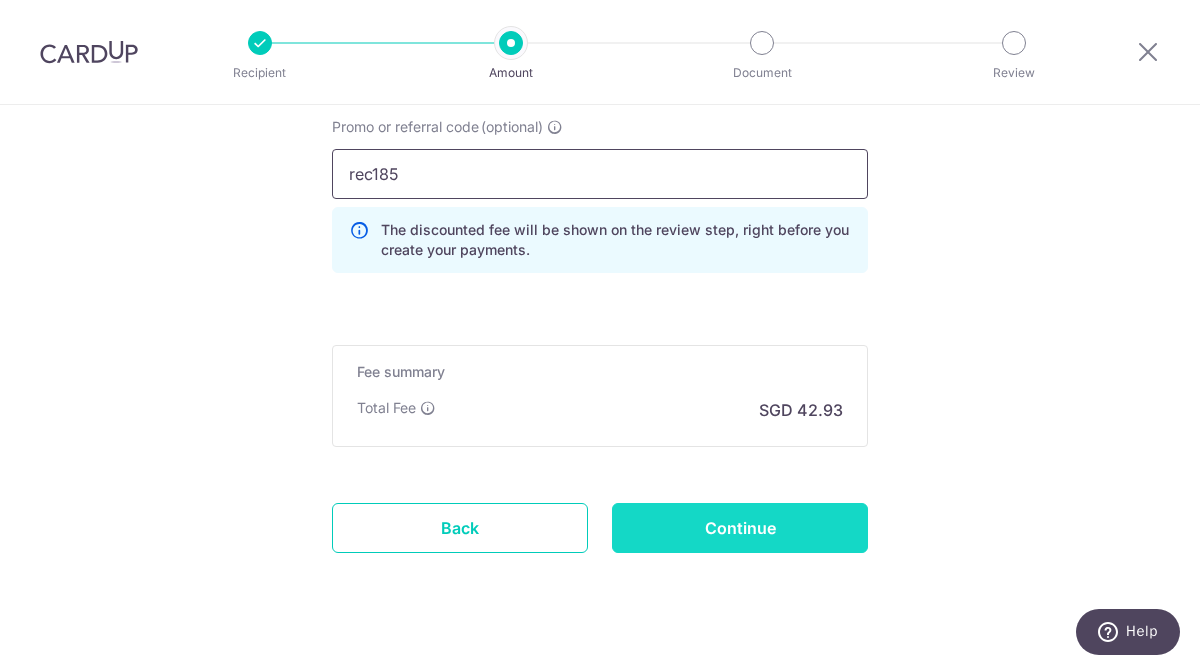 type on "rec185" 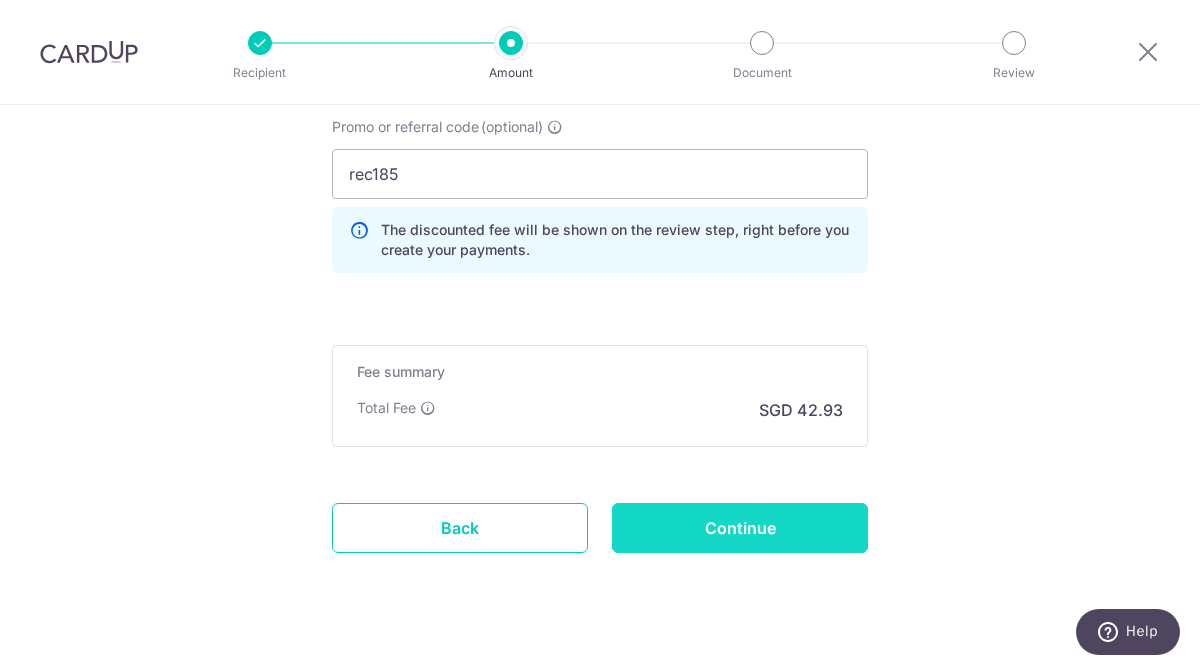 click on "Continue" at bounding box center [740, 528] 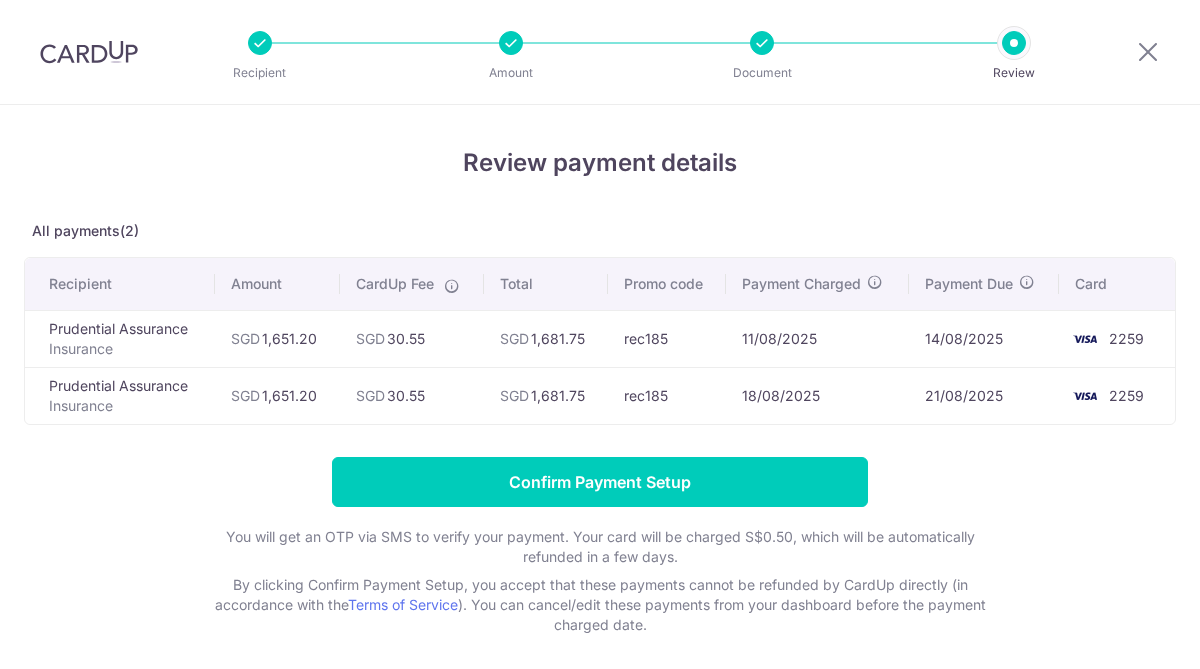 scroll, scrollTop: 0, scrollLeft: 0, axis: both 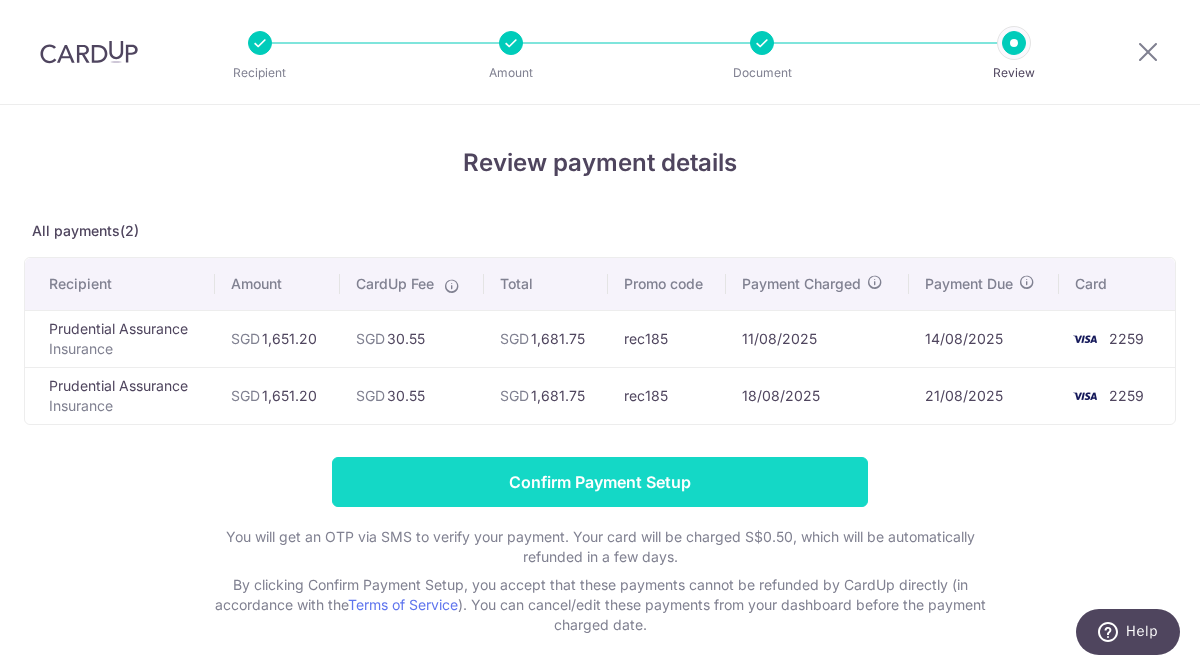 click on "Confirm Payment Setup" at bounding box center (600, 482) 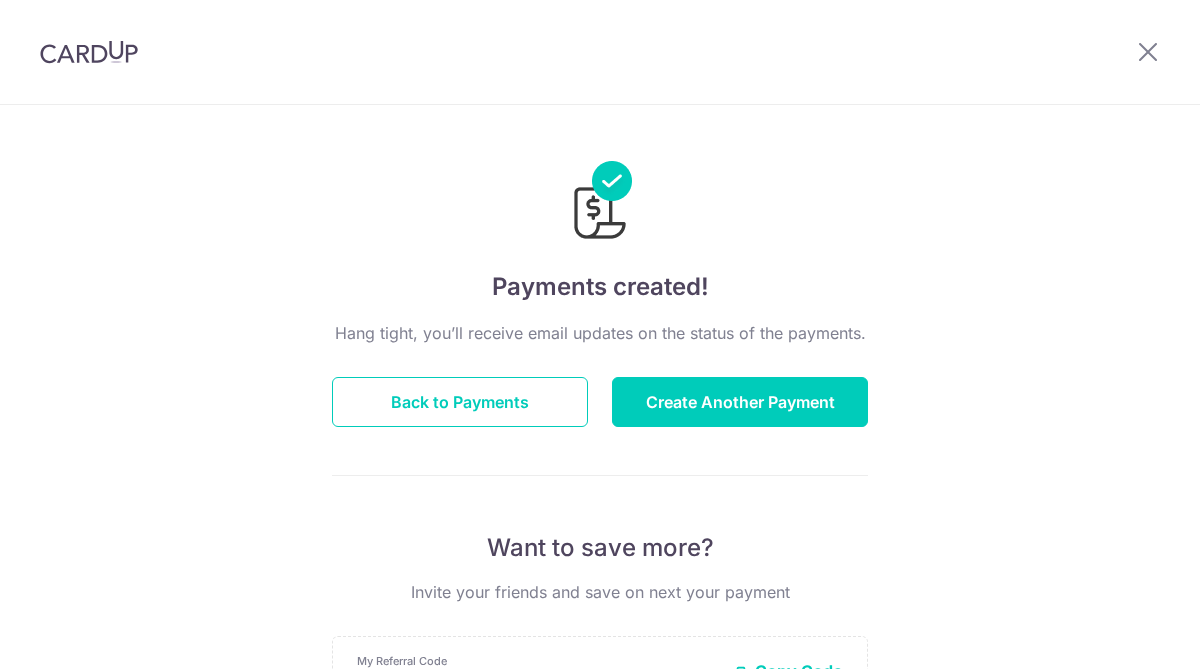 scroll, scrollTop: 0, scrollLeft: 0, axis: both 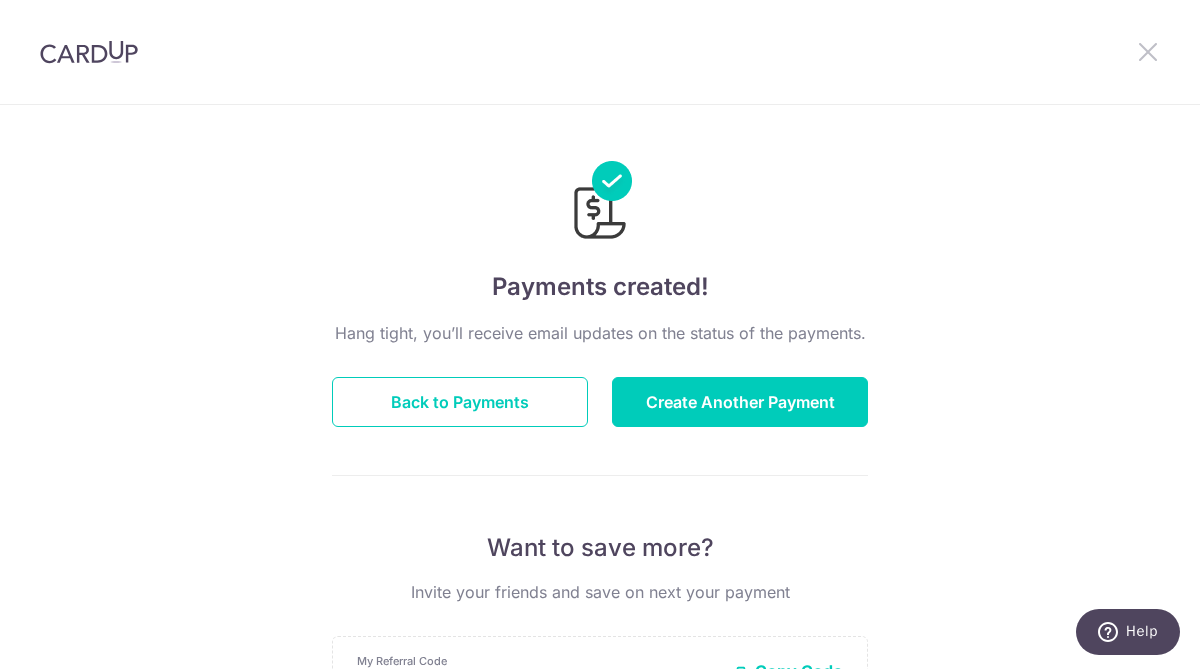click at bounding box center [1148, 51] 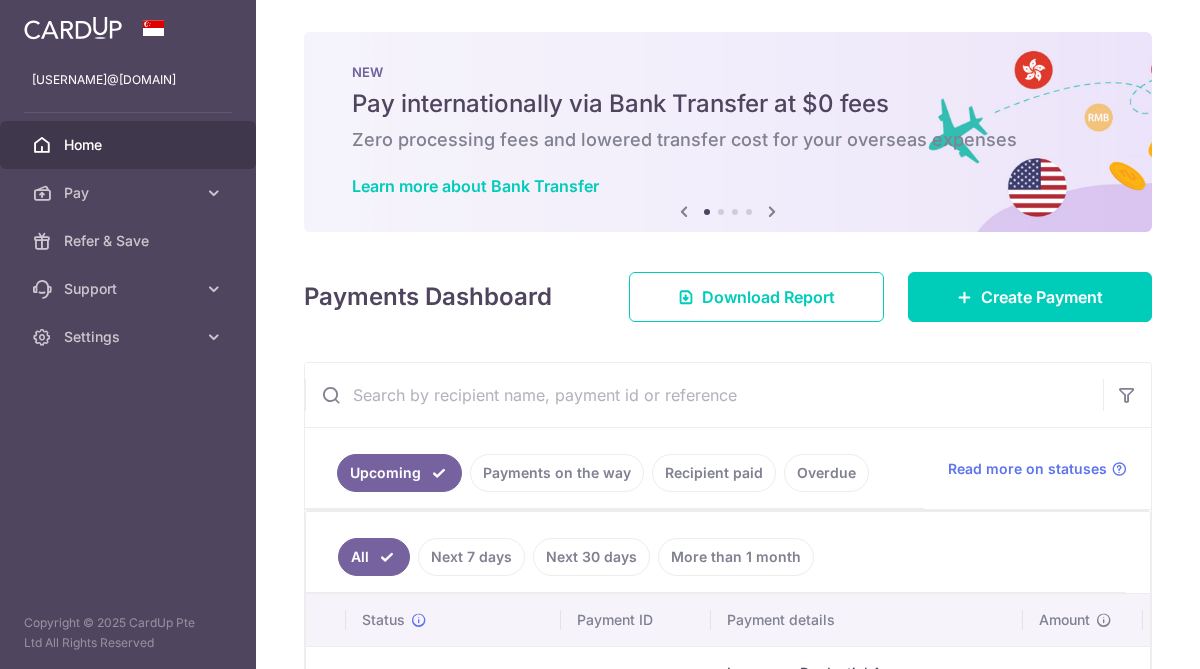 scroll, scrollTop: 0, scrollLeft: 0, axis: both 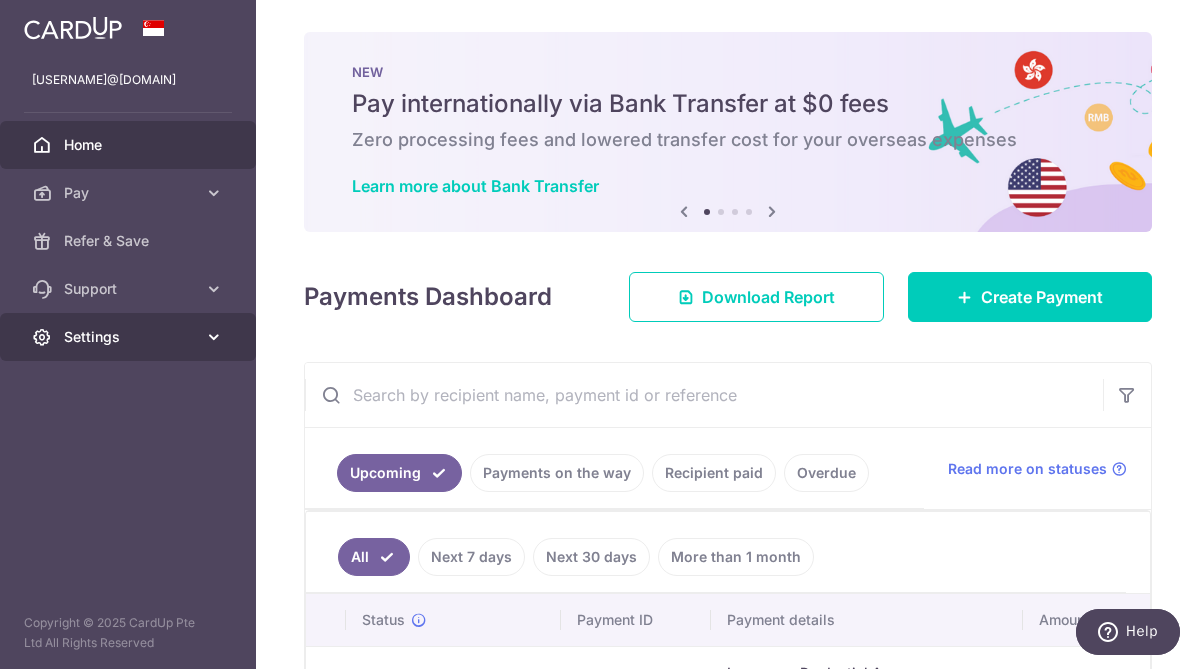 click on "Settings" at bounding box center [128, 337] 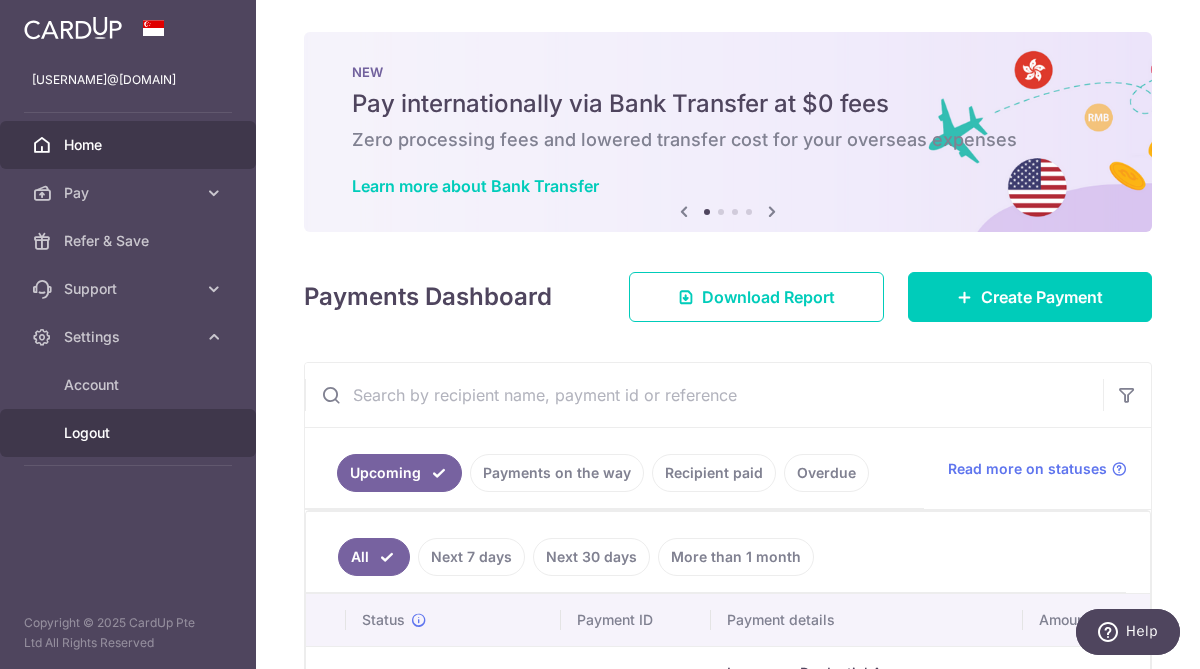 click on "Logout" at bounding box center (130, 433) 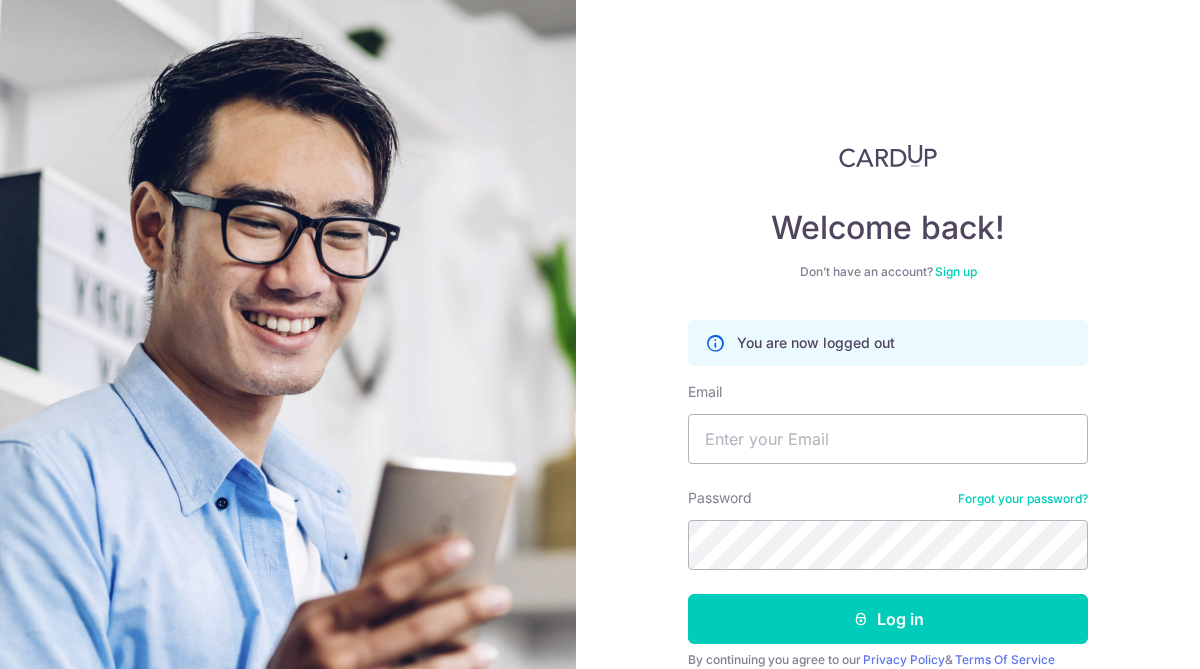 scroll, scrollTop: 0, scrollLeft: 0, axis: both 